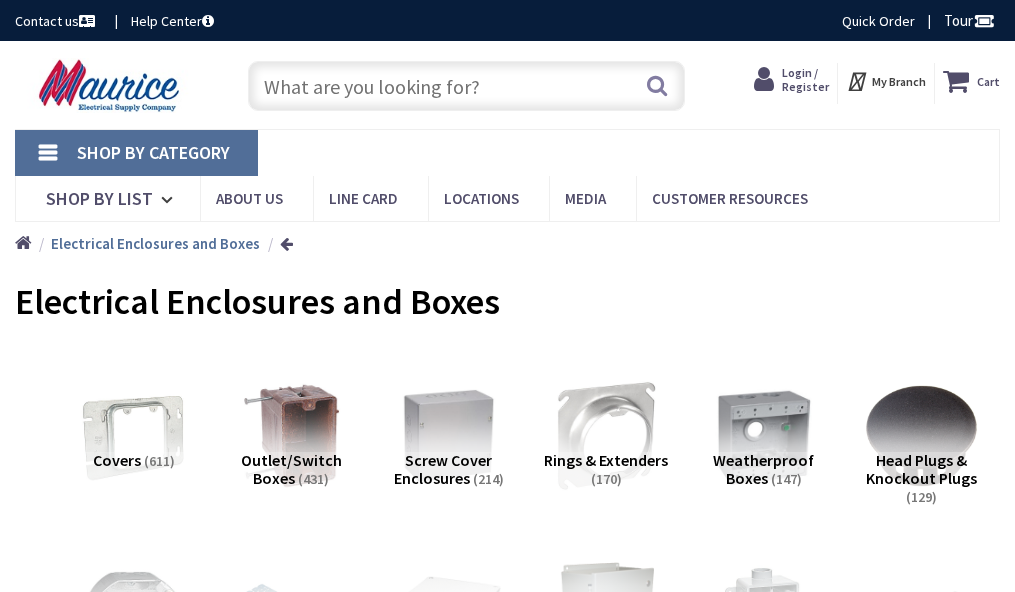 scroll, scrollTop: 0, scrollLeft: 0, axis: both 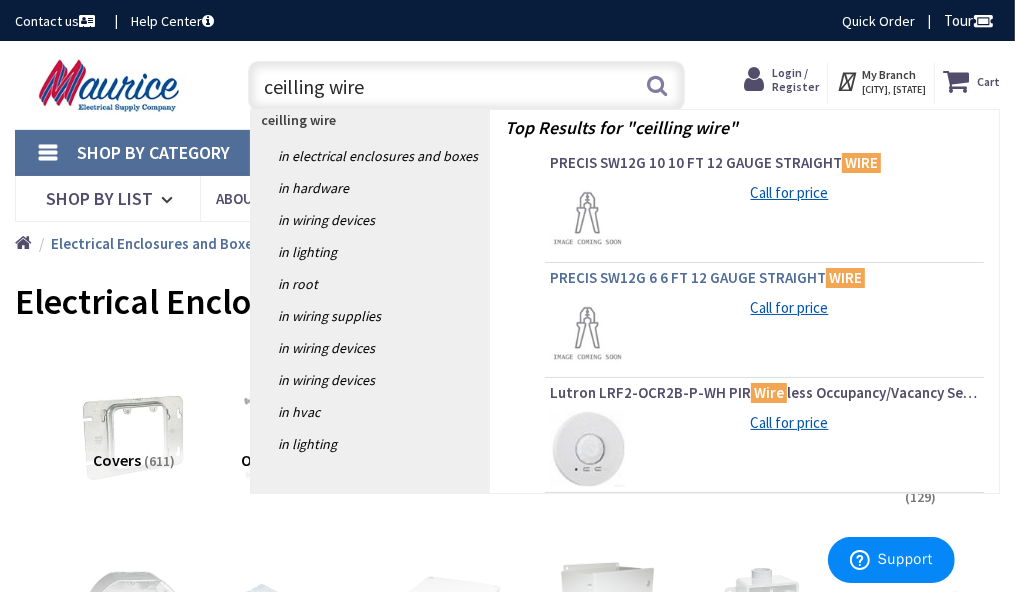 type on "ceilling wire" 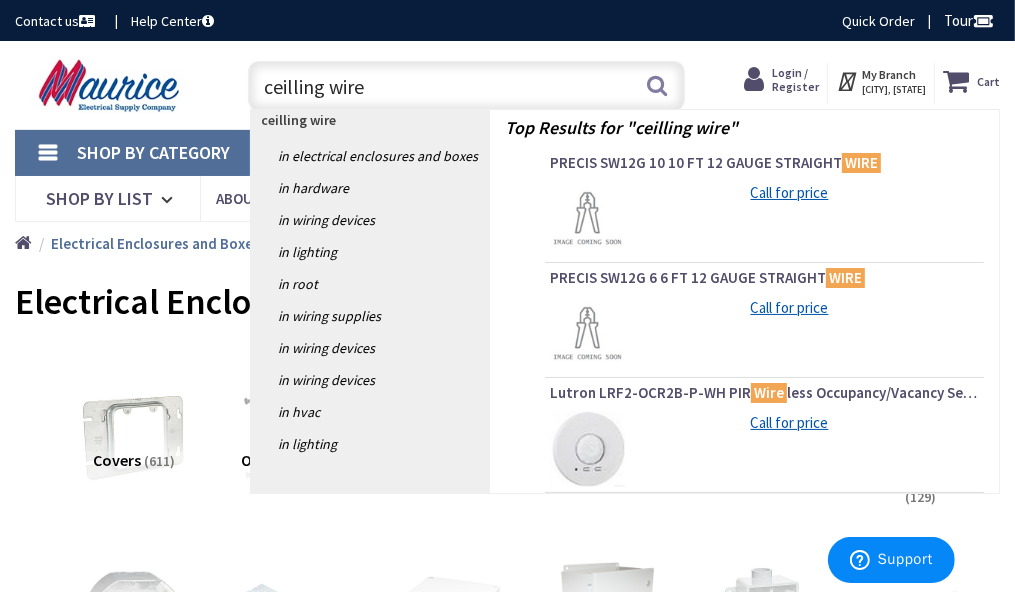 click on "PRECIS SW12G 6 6 FT 12 GAUGE STRAIGHT  WIRE" at bounding box center [764, 278] 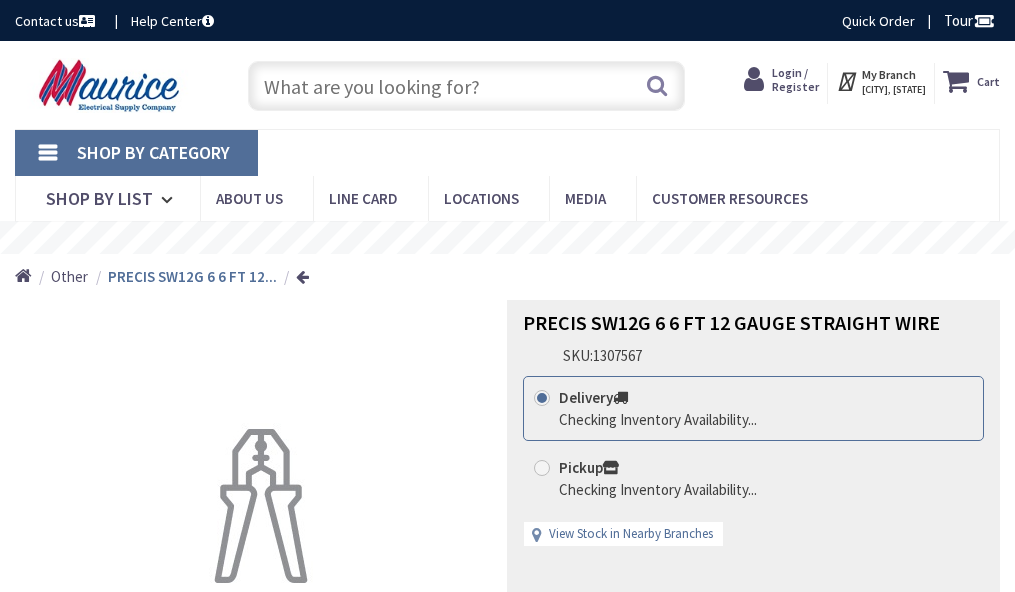 scroll, scrollTop: 0, scrollLeft: 0, axis: both 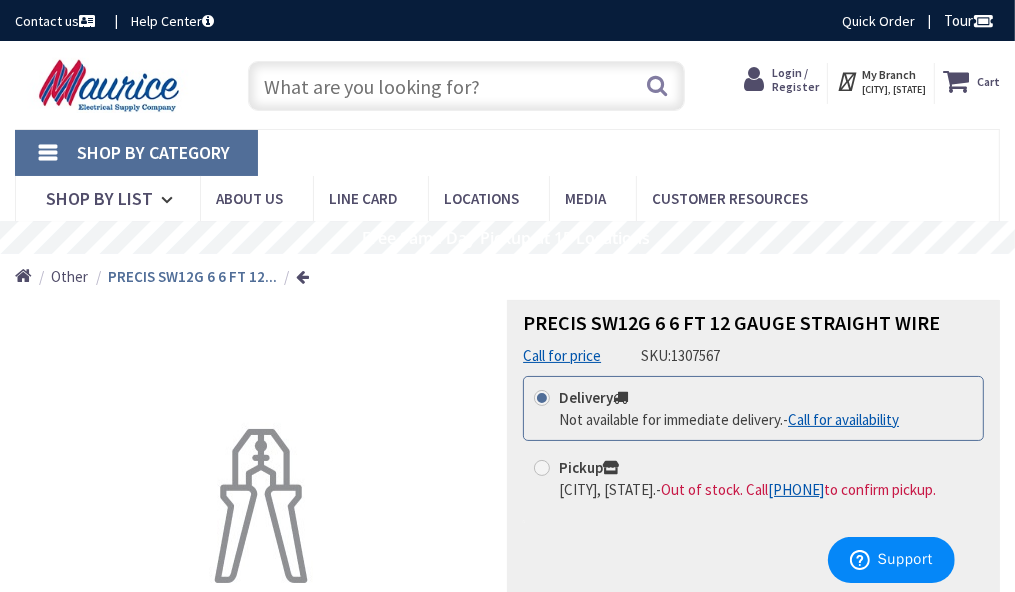 click at bounding box center [466, 86] 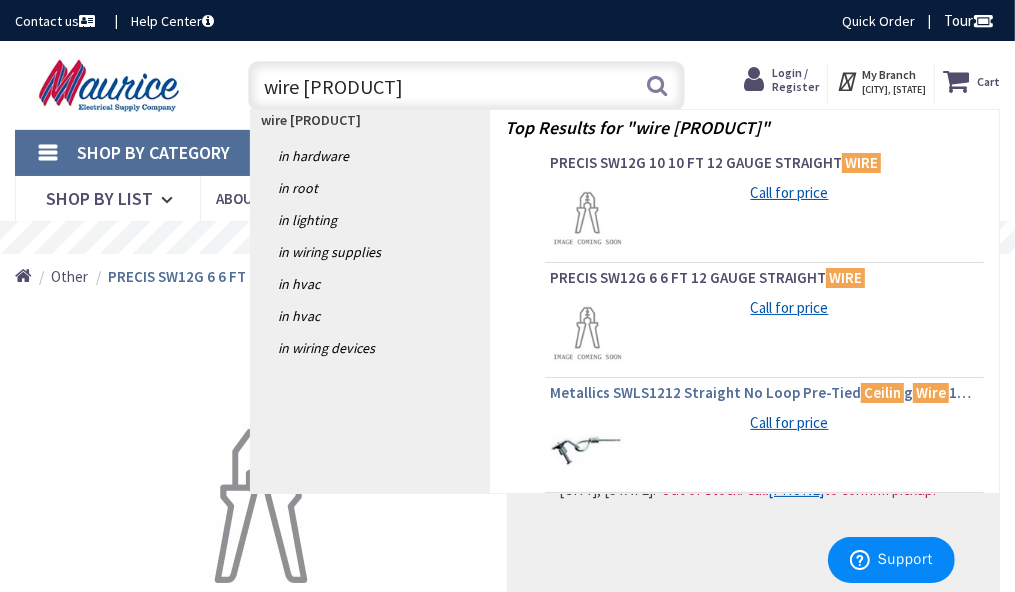 type on "wire cielin" 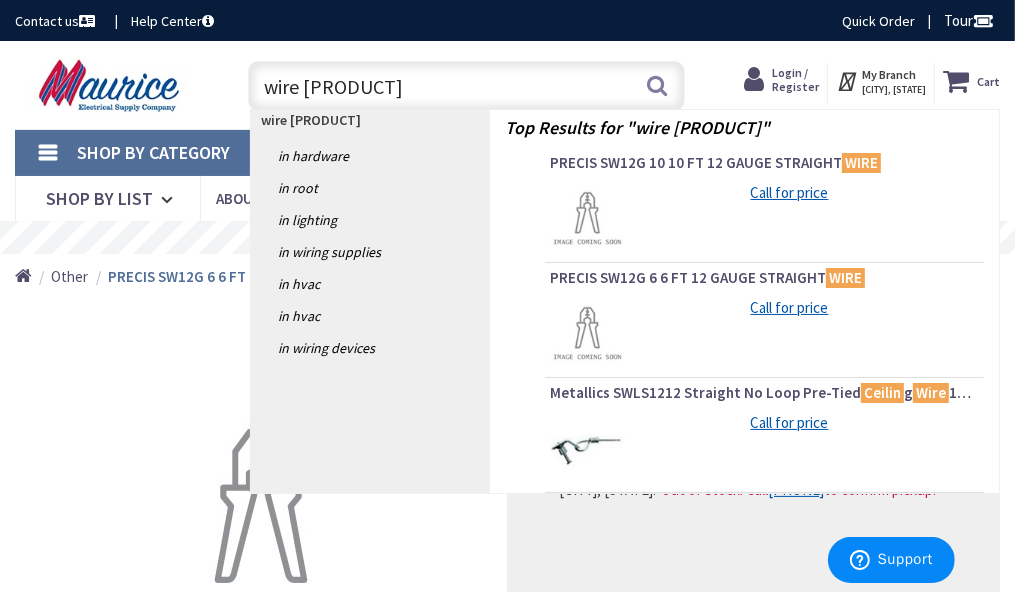 click on "Metallics SWLS1212 Straight No Loop Pre-Tied  Ceilin g  Wire  12-ft" at bounding box center [764, 393] 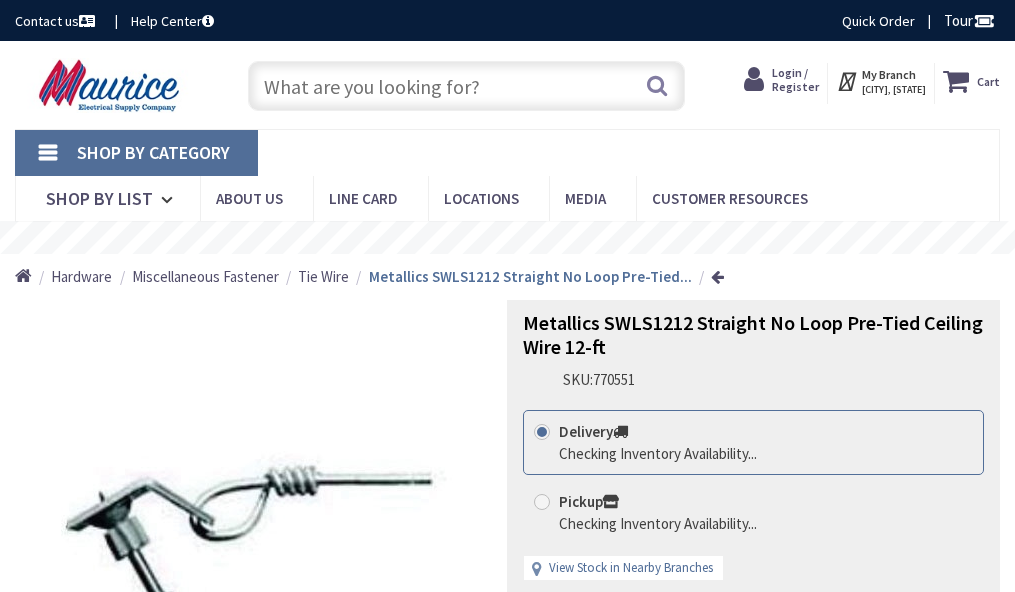 scroll, scrollTop: 0, scrollLeft: 0, axis: both 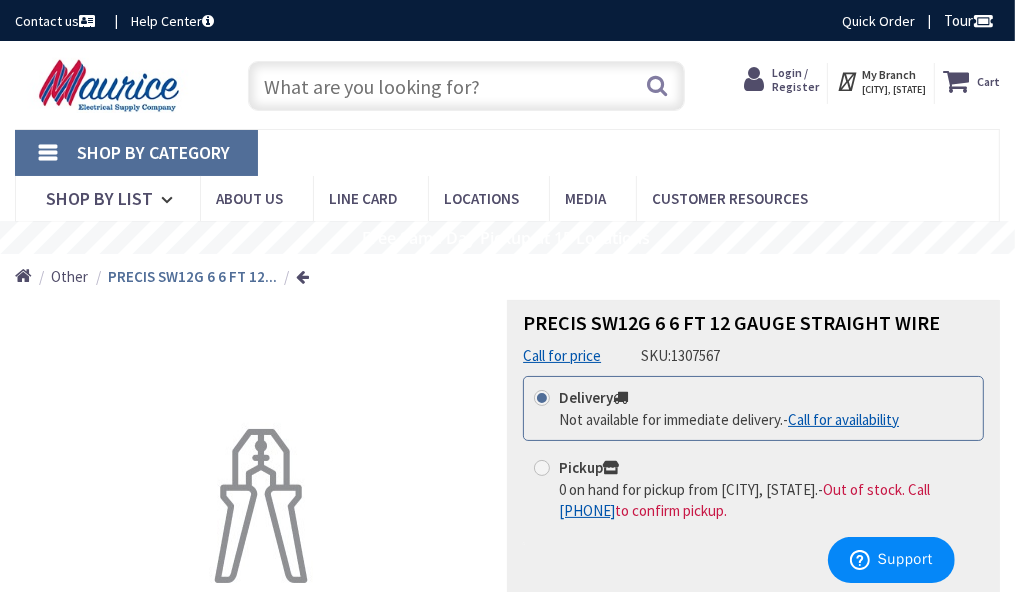 click at bounding box center (466, 86) 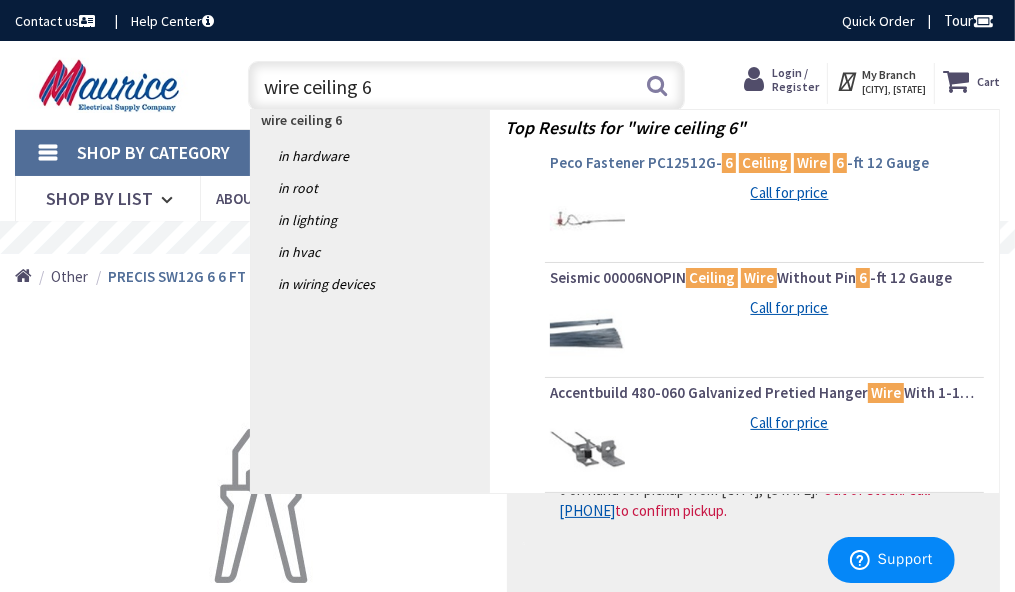 type on "wire ceiling 6" 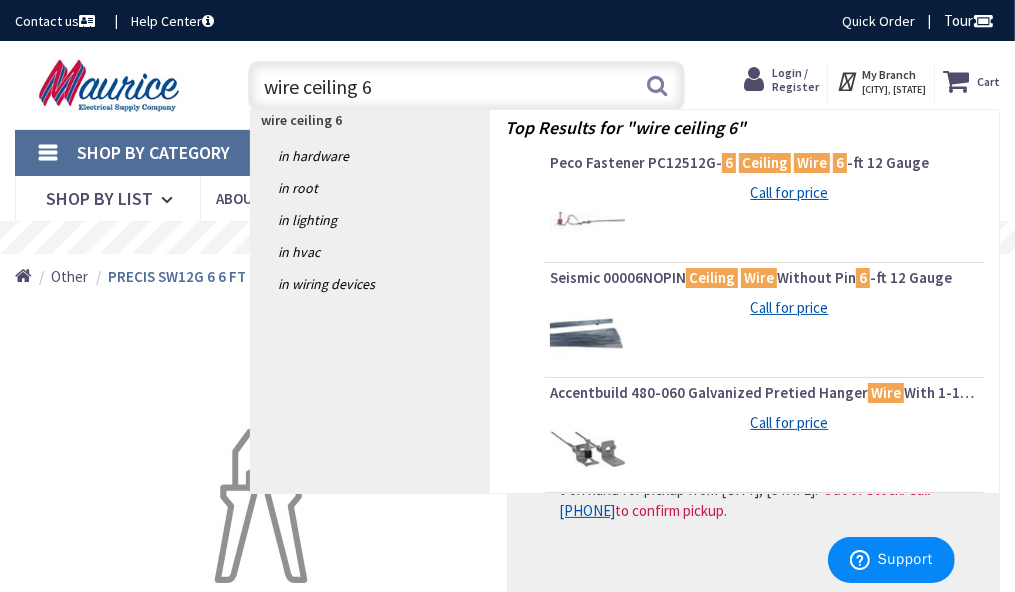 click on "Peco Fastener PC12512G- 6   Ceiling   Wire   6 -ft 12 Gauge" at bounding box center (764, 163) 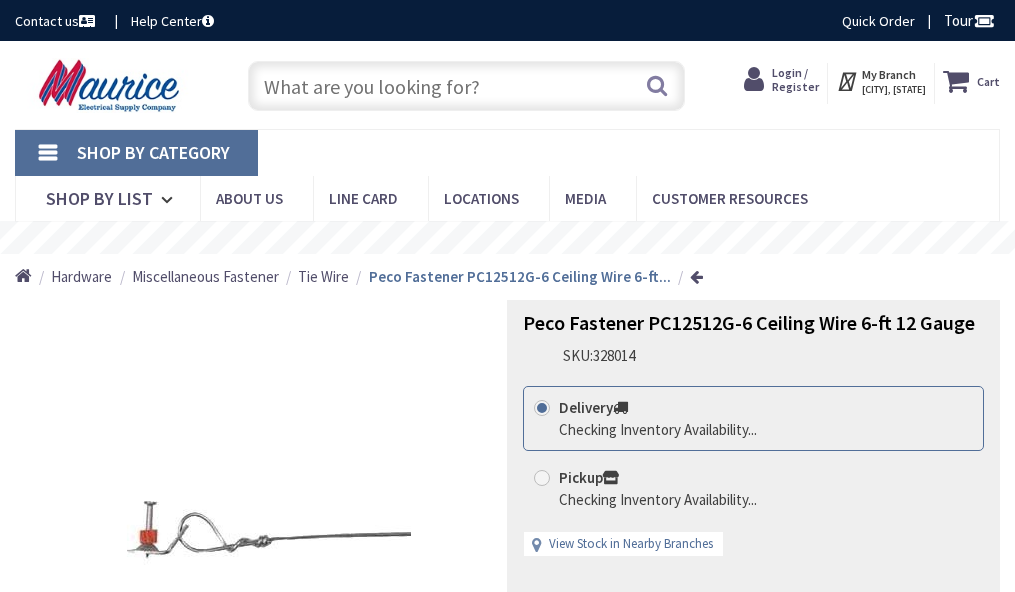 scroll, scrollTop: 0, scrollLeft: 0, axis: both 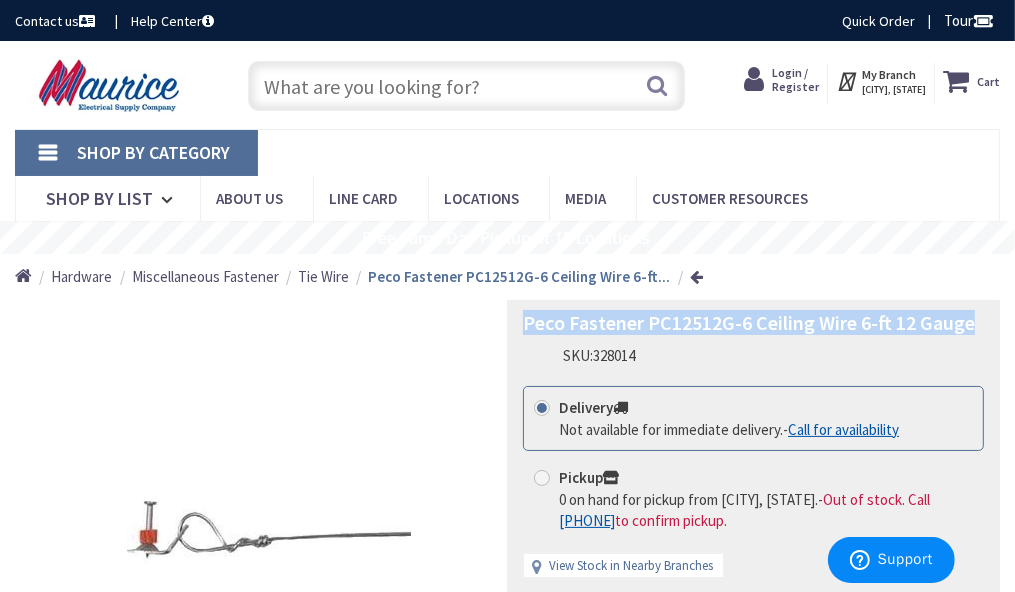 drag, startPoint x: 520, startPoint y: 326, endPoint x: 988, endPoint y: 332, distance: 468.03845 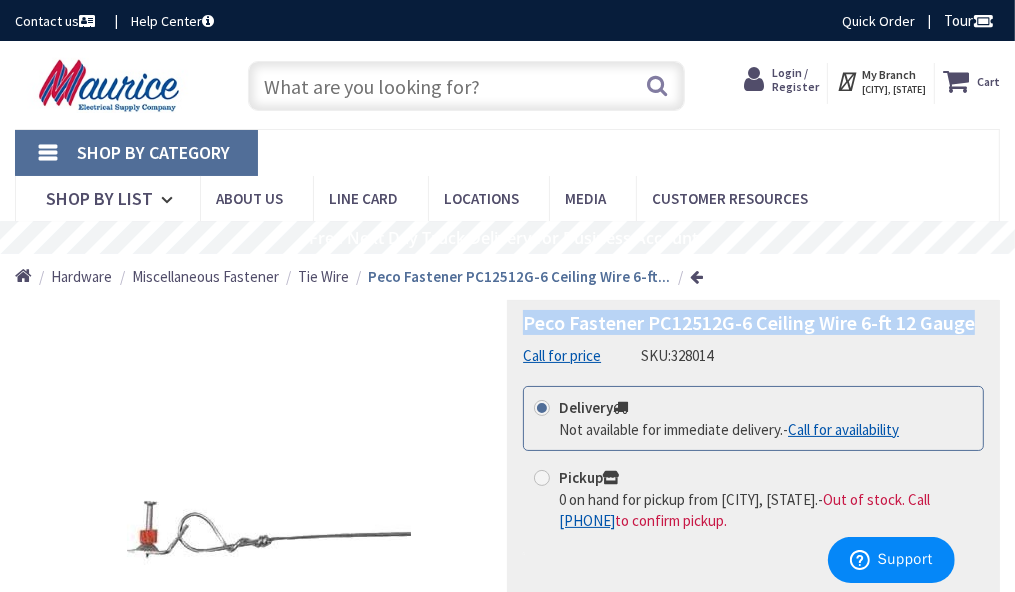 copy on "Peco Fastener PC12512G-6 Ceiling Wire 6-ft 12 Gauge" 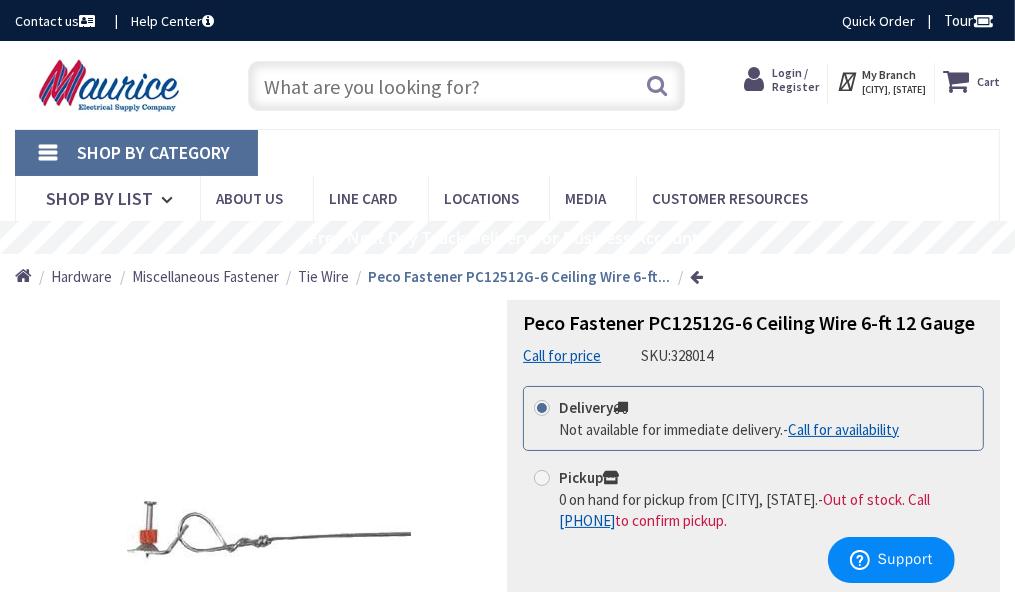 click at bounding box center [466, 86] 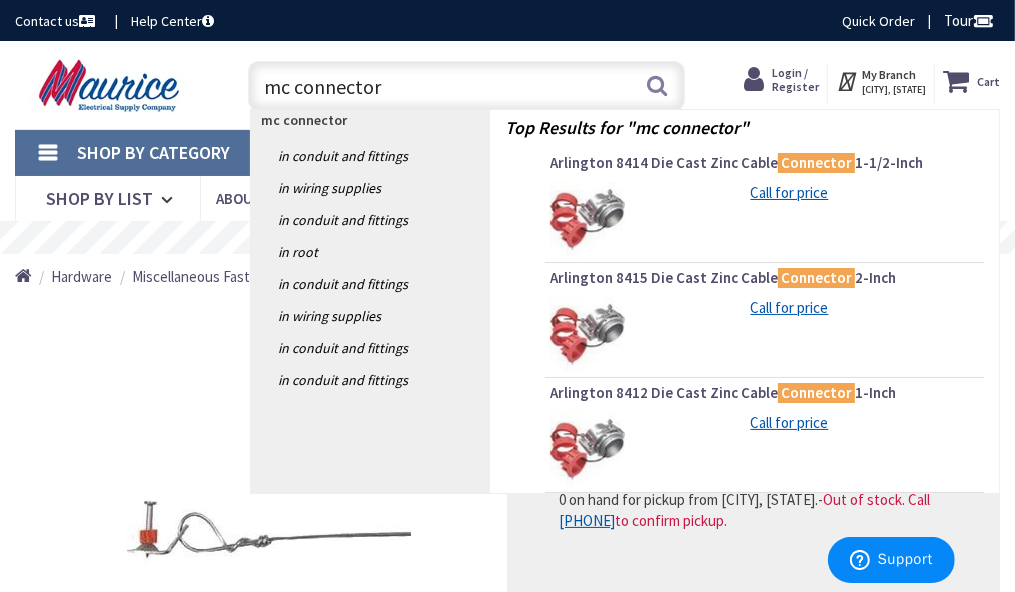 click on "mc connector" at bounding box center (466, 86) 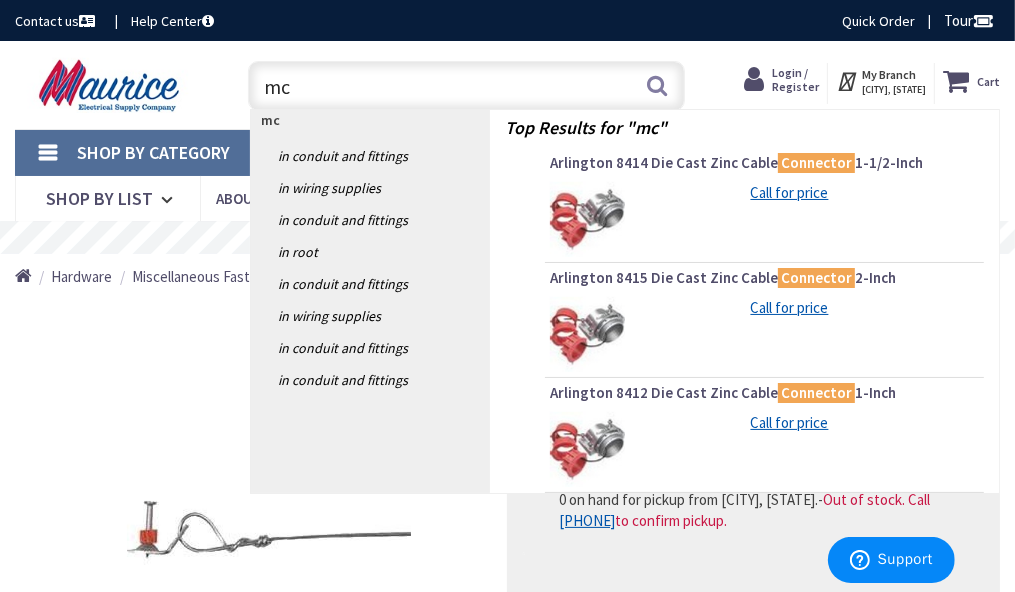 type on "m" 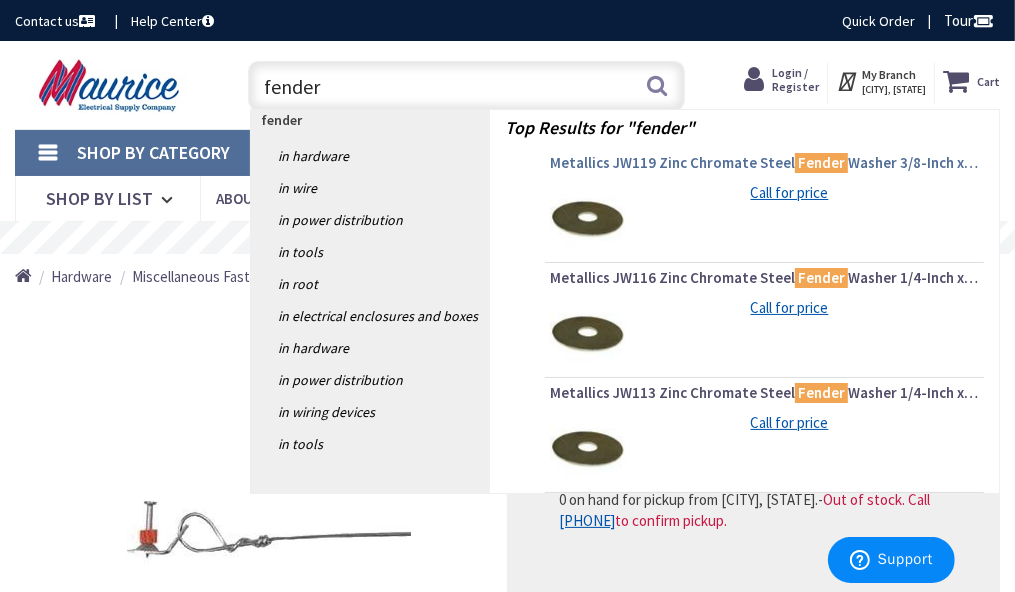 type on "fender" 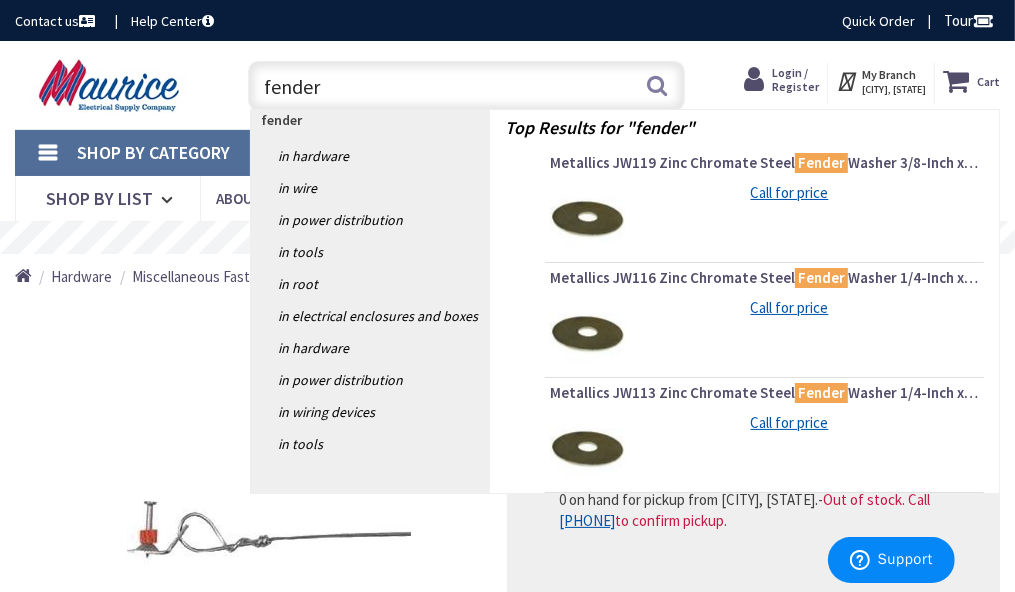 click on "Metallics JW119 Zinc Chromate Steel  Fender  Washer 3/8-Inch x 1-1/4-Inch" at bounding box center (764, 163) 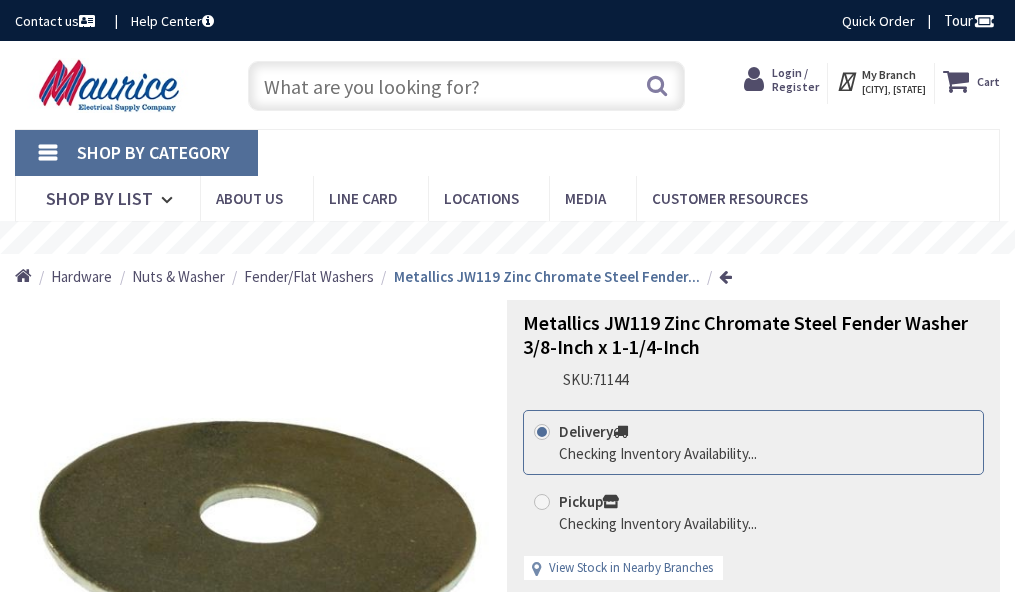 scroll, scrollTop: 0, scrollLeft: 0, axis: both 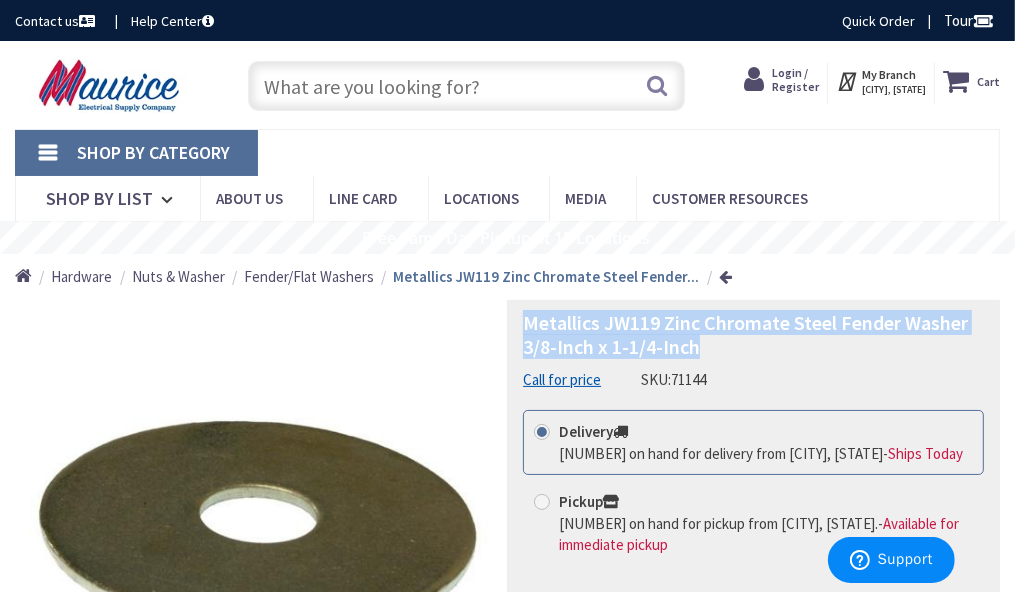 drag, startPoint x: 525, startPoint y: 323, endPoint x: 970, endPoint y: 347, distance: 445.64673 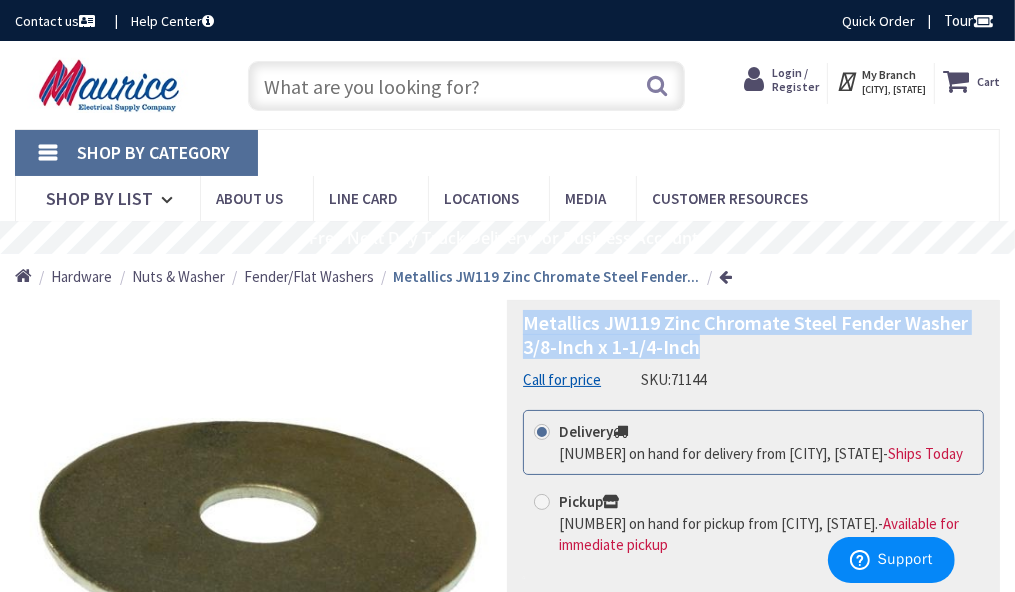 copy on "Metallics JW119 Zinc Chromate Steel Fender Washer 3/8-Inch x 1-1/4-Inch" 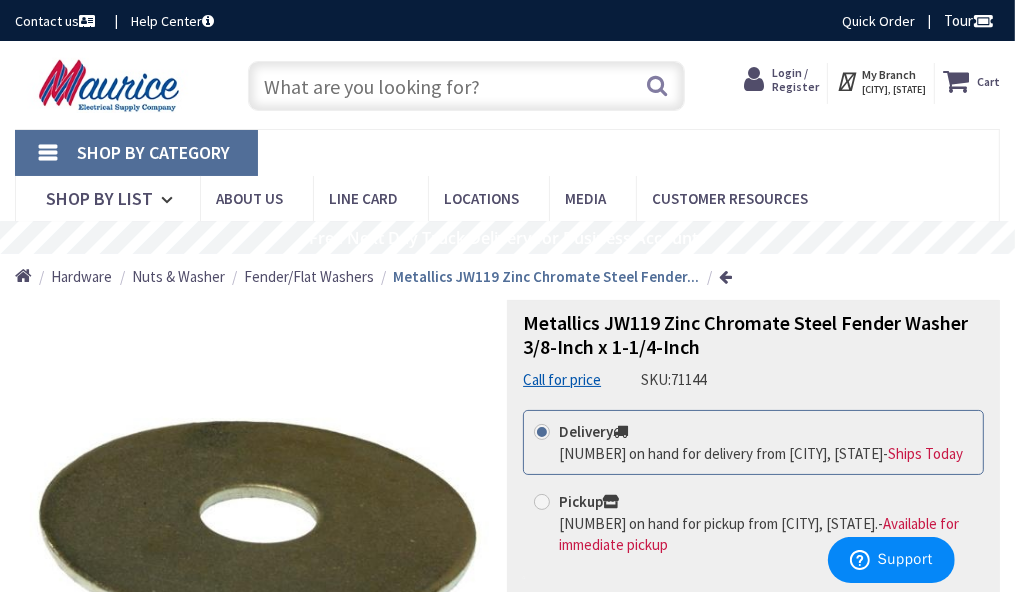 click at bounding box center [466, 86] 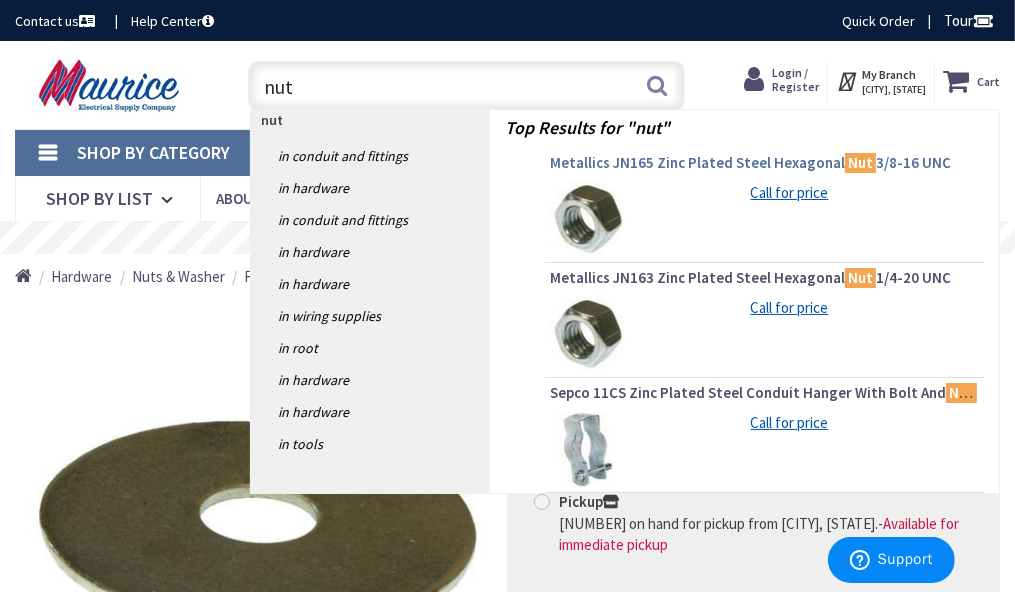 type on "nut" 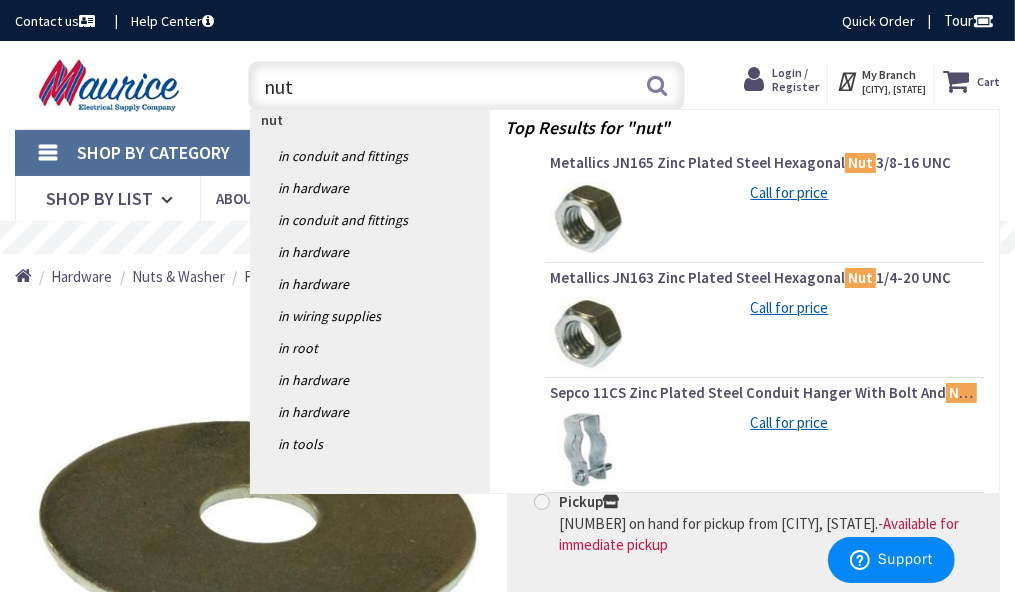 click on "Metallics JN165 Zinc Plated Steel Hexagonal  Nut  3/8-16 UNC" at bounding box center [764, 163] 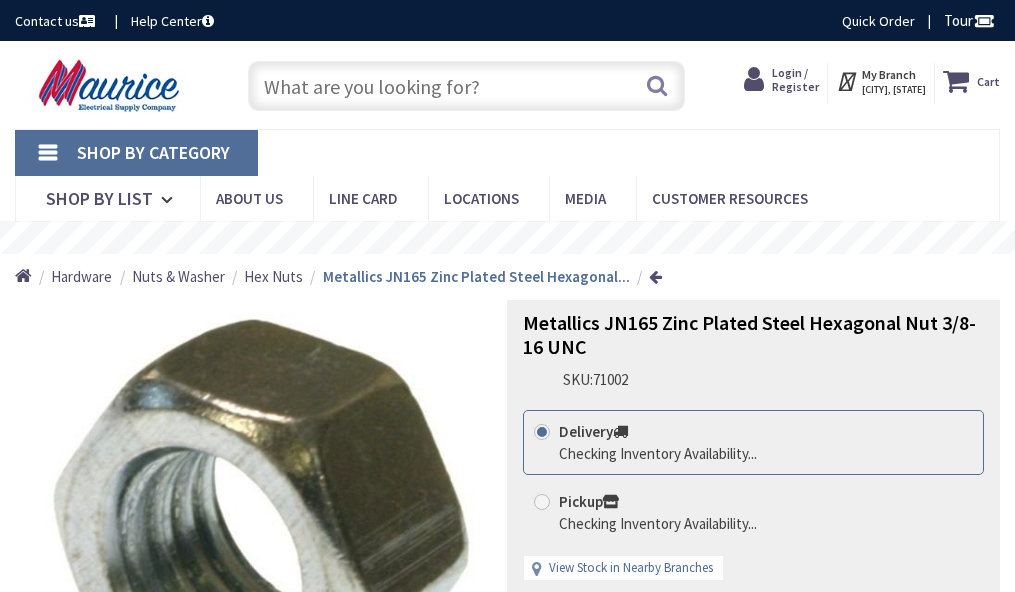 scroll, scrollTop: 0, scrollLeft: 0, axis: both 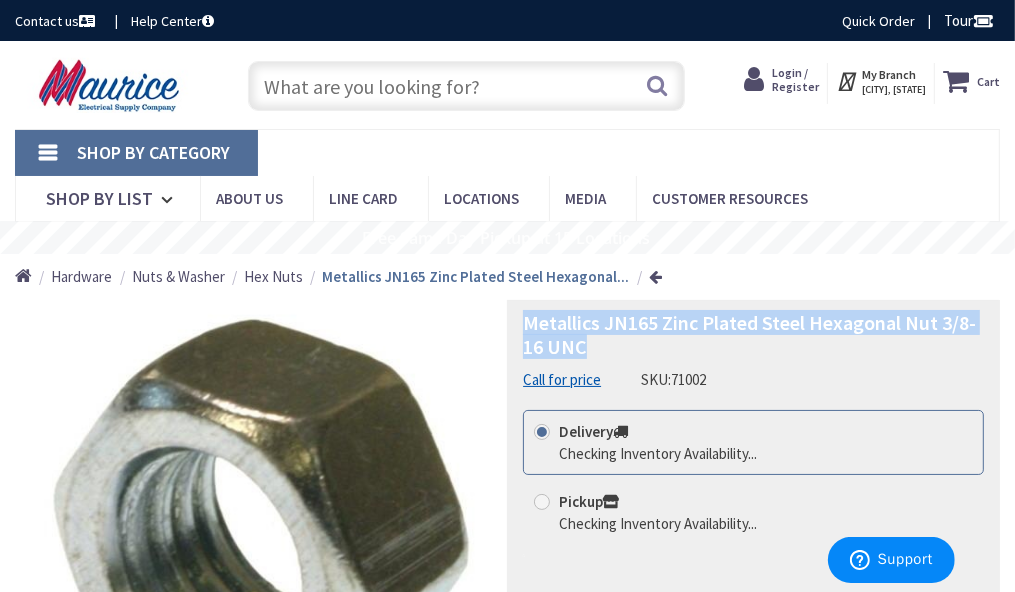 drag, startPoint x: 519, startPoint y: 318, endPoint x: 860, endPoint y: 346, distance: 342.14764 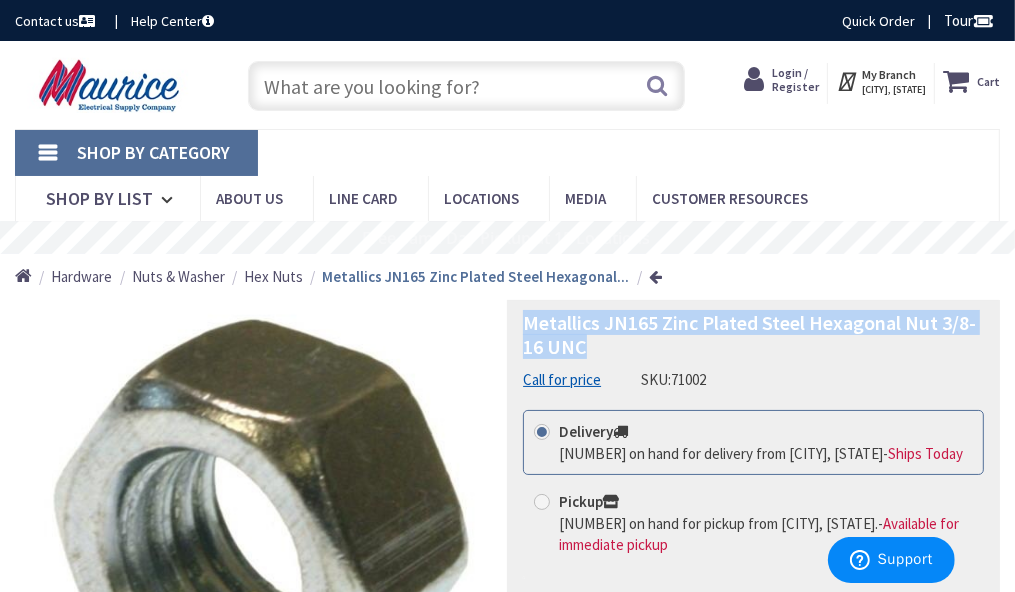 copy on "Metallics JN165 Zinc Plated Steel Hexagonal Nut 3/8-16 UNC" 